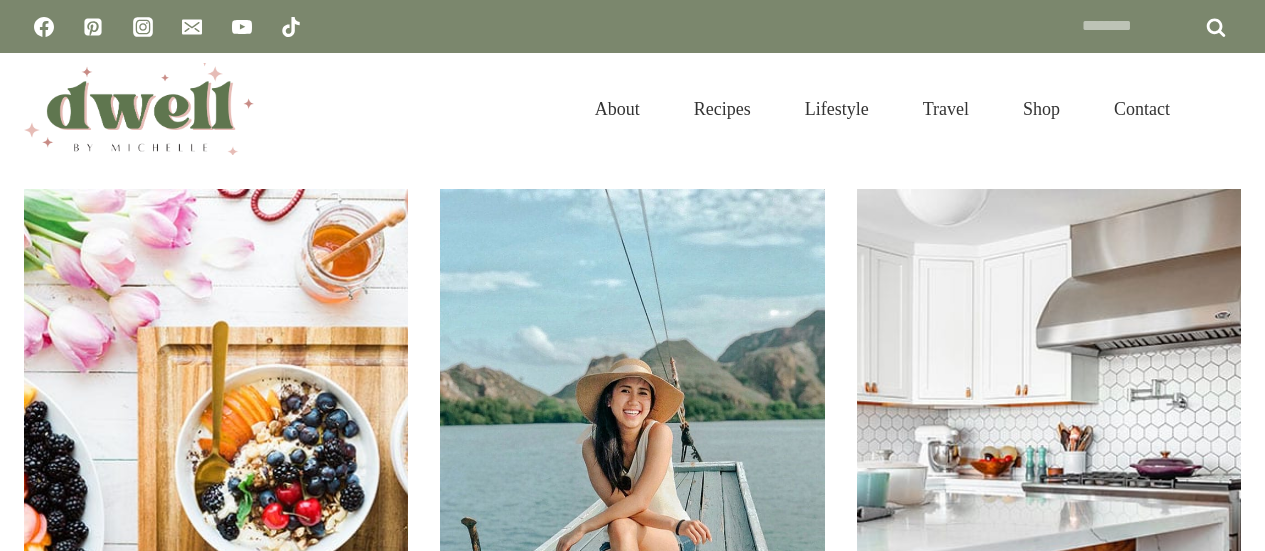 scroll, scrollTop: 0, scrollLeft: 0, axis: both 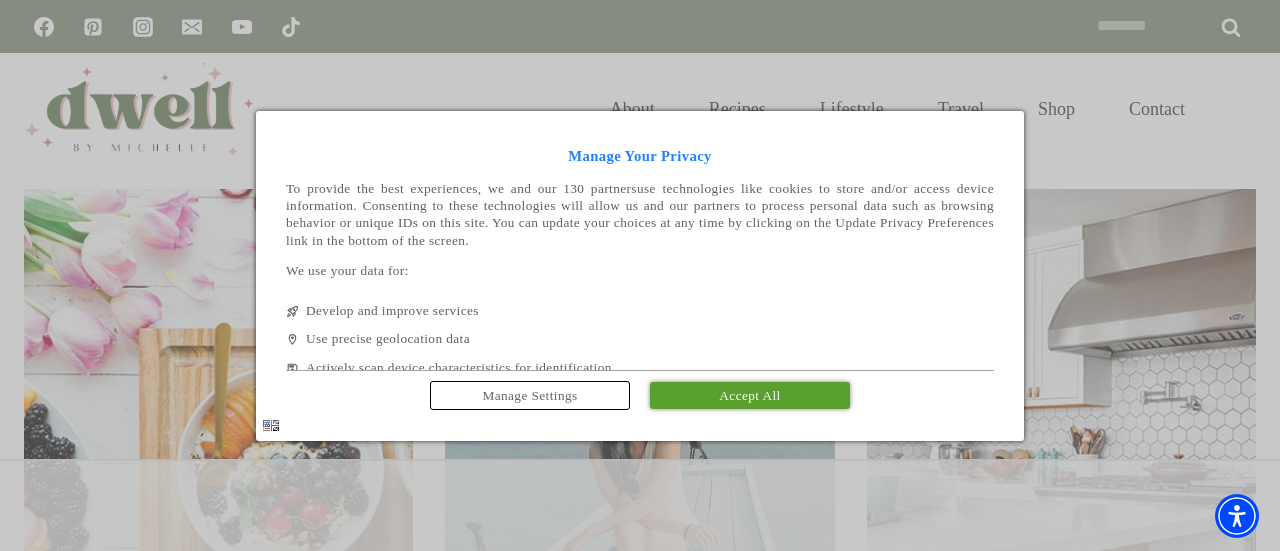 click on "Manage Settings Accept All Save and Exit" at bounding box center (640, 396) 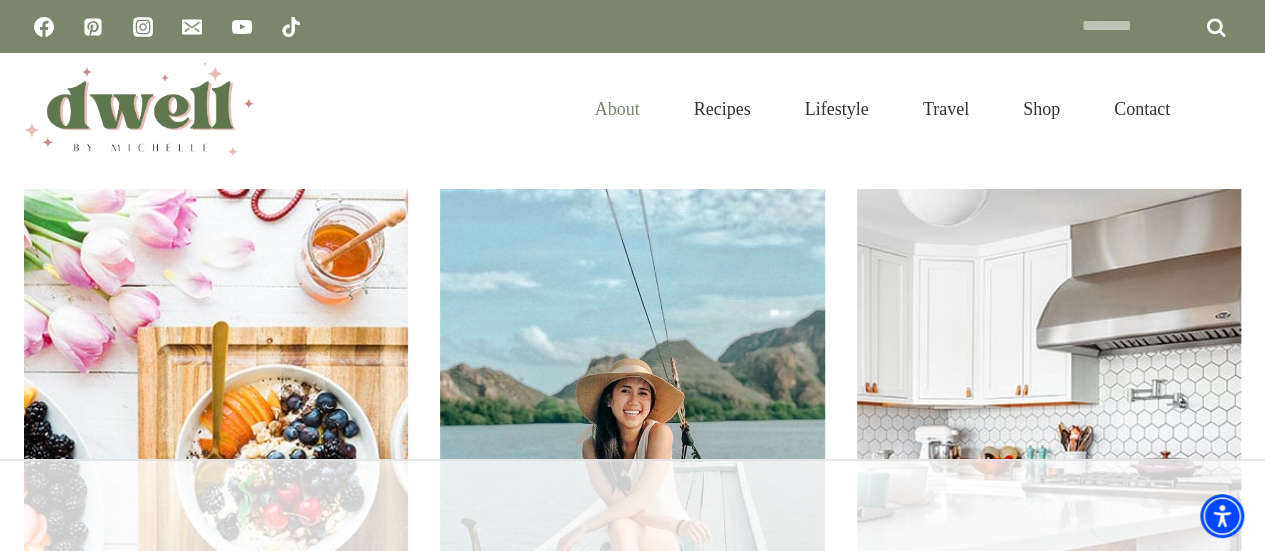scroll, scrollTop: 0, scrollLeft: 0, axis: both 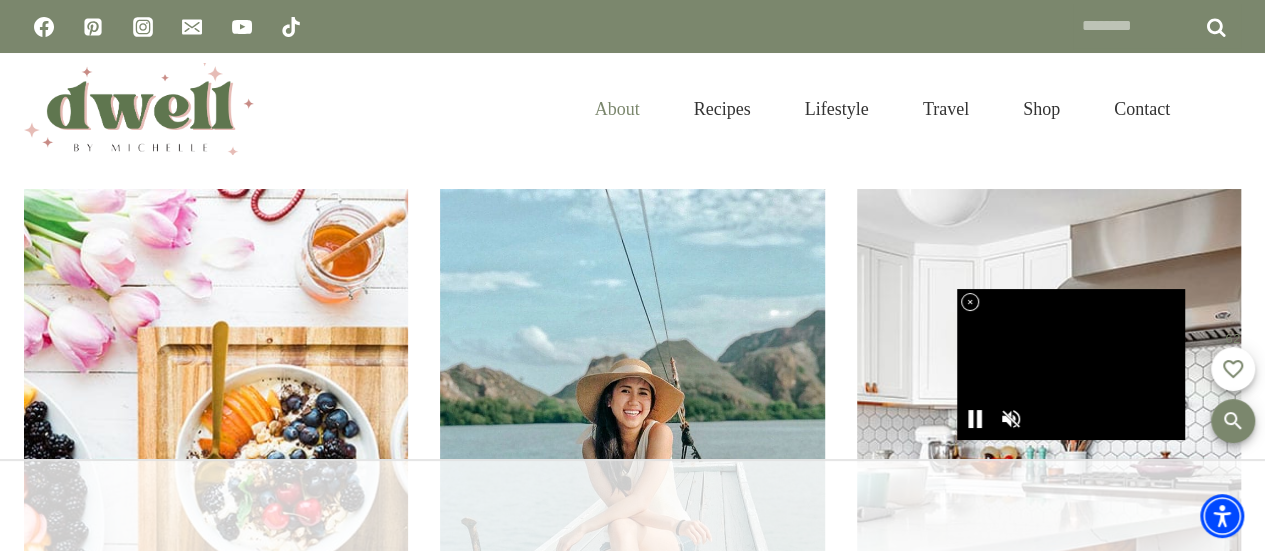 click on "About" at bounding box center (617, 109) 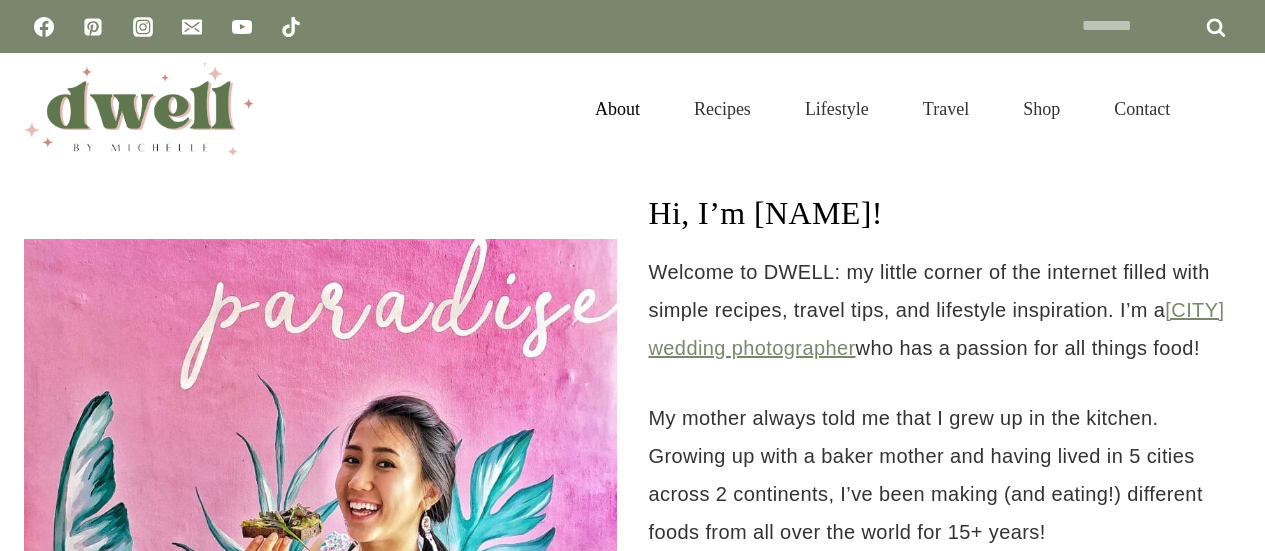 scroll, scrollTop: 0, scrollLeft: 0, axis: both 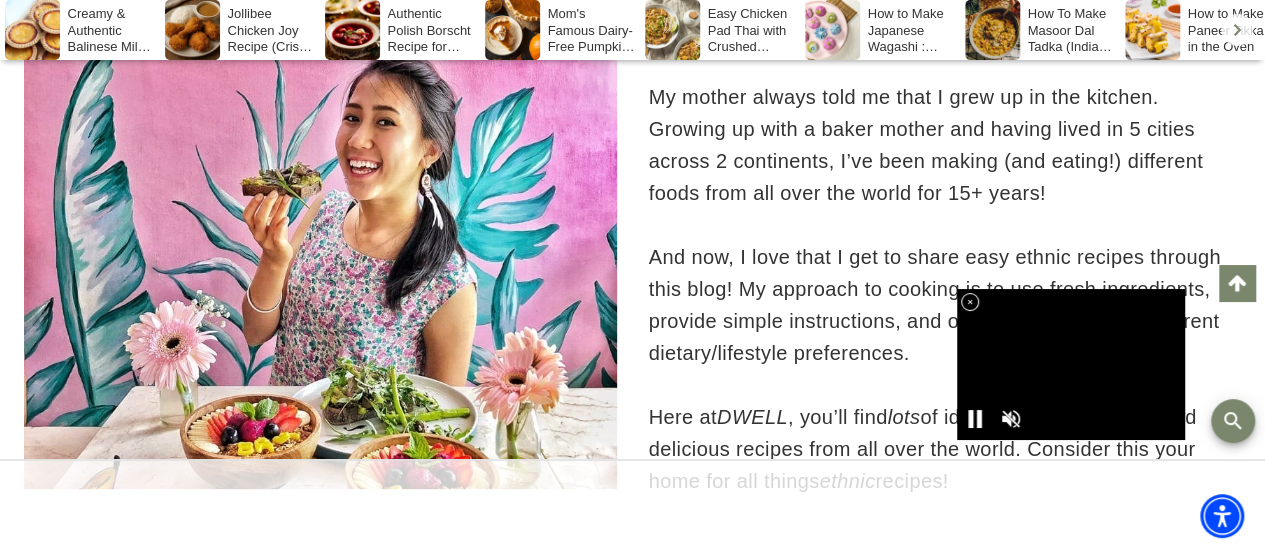 click 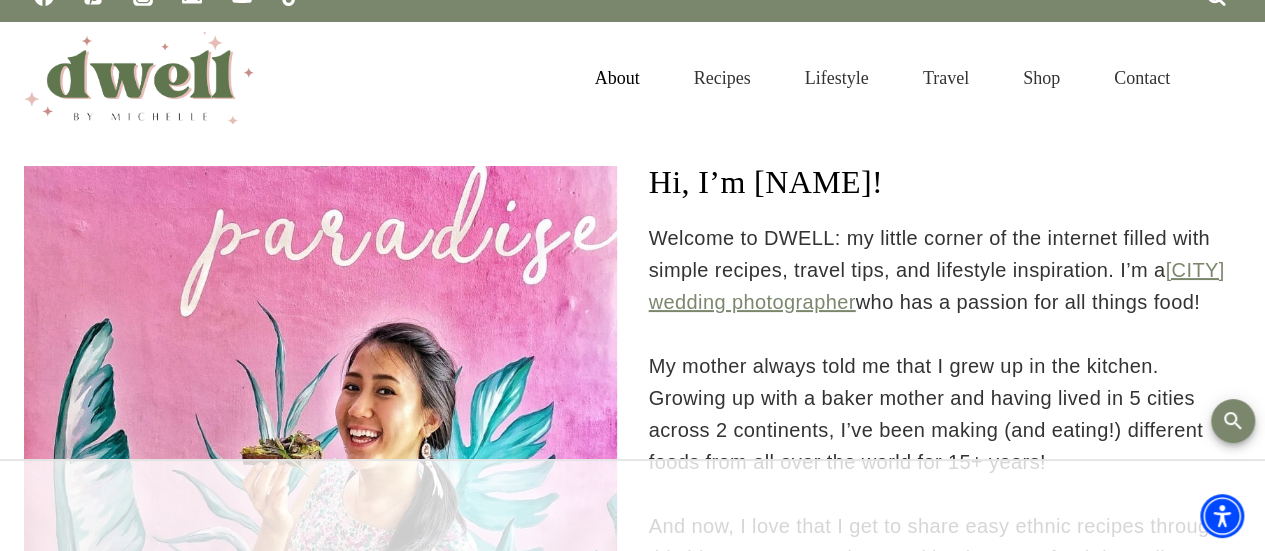 scroll, scrollTop: 0, scrollLeft: 0, axis: both 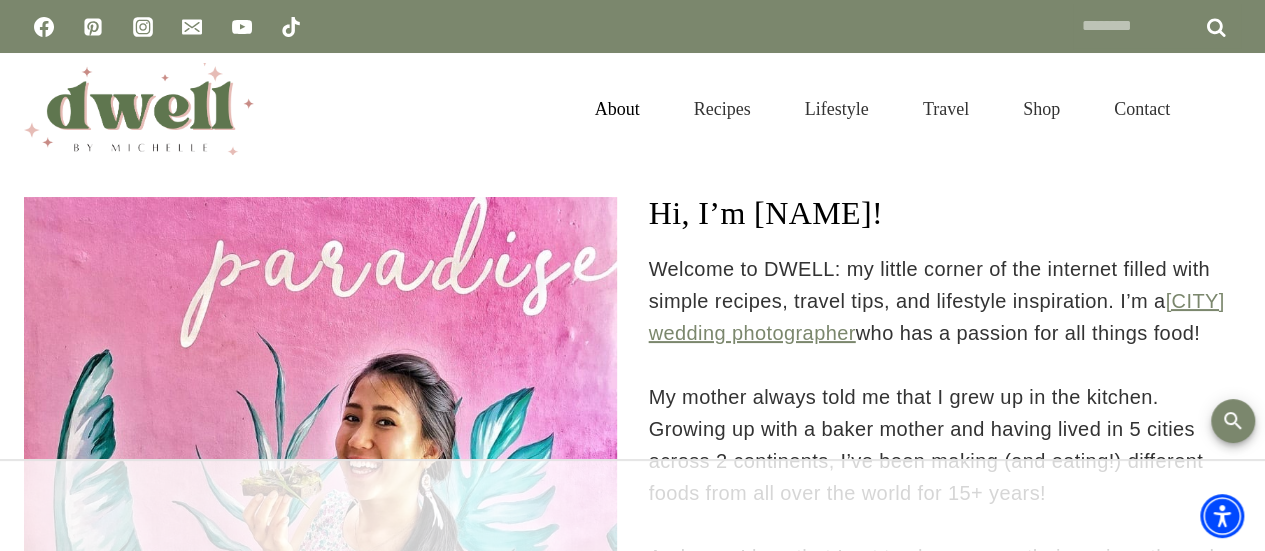 click at bounding box center (139, 109) 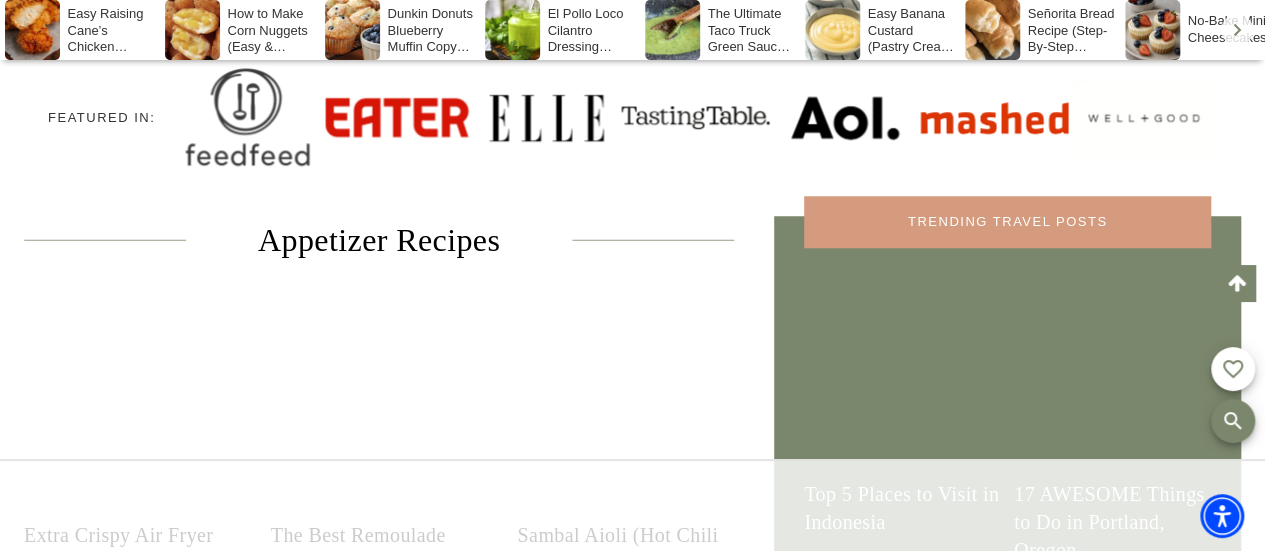 scroll, scrollTop: 700, scrollLeft: 0, axis: vertical 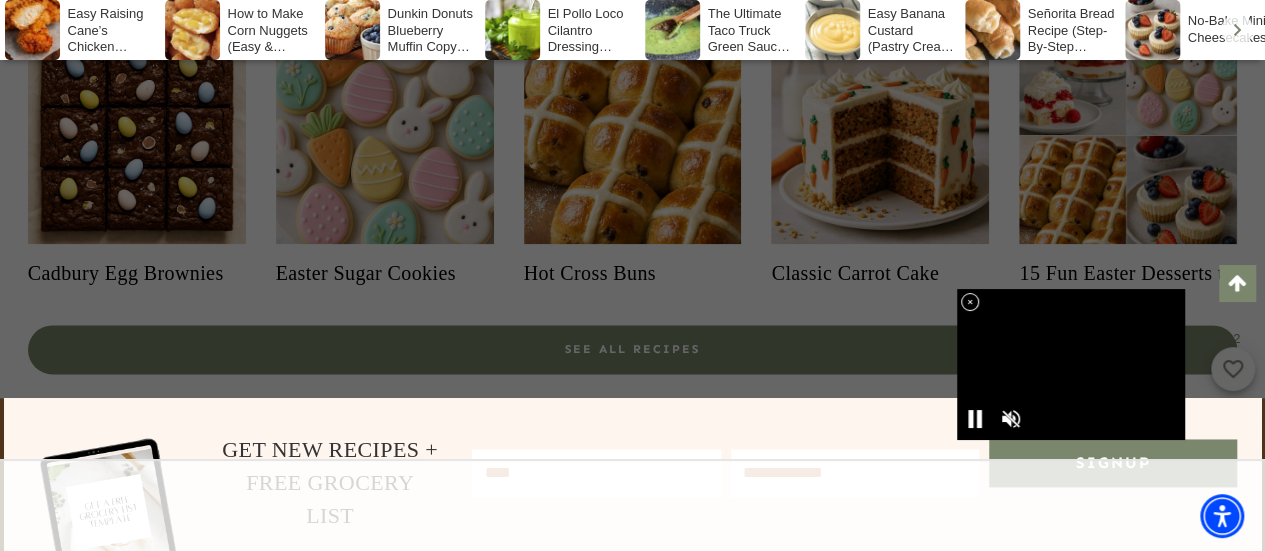 click 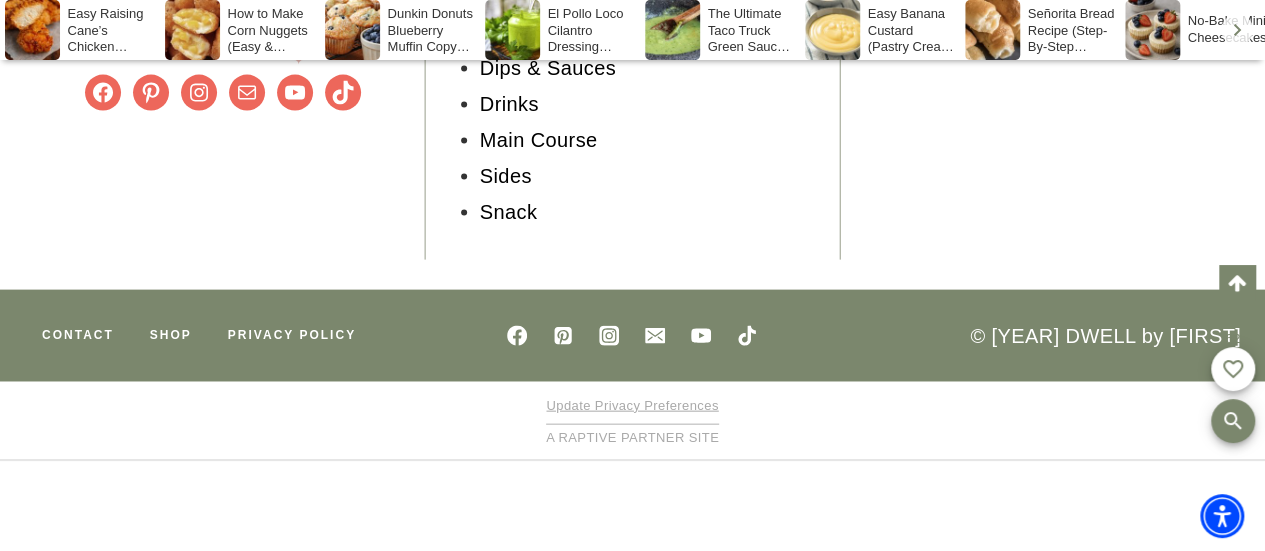 scroll, scrollTop: 5854, scrollLeft: 0, axis: vertical 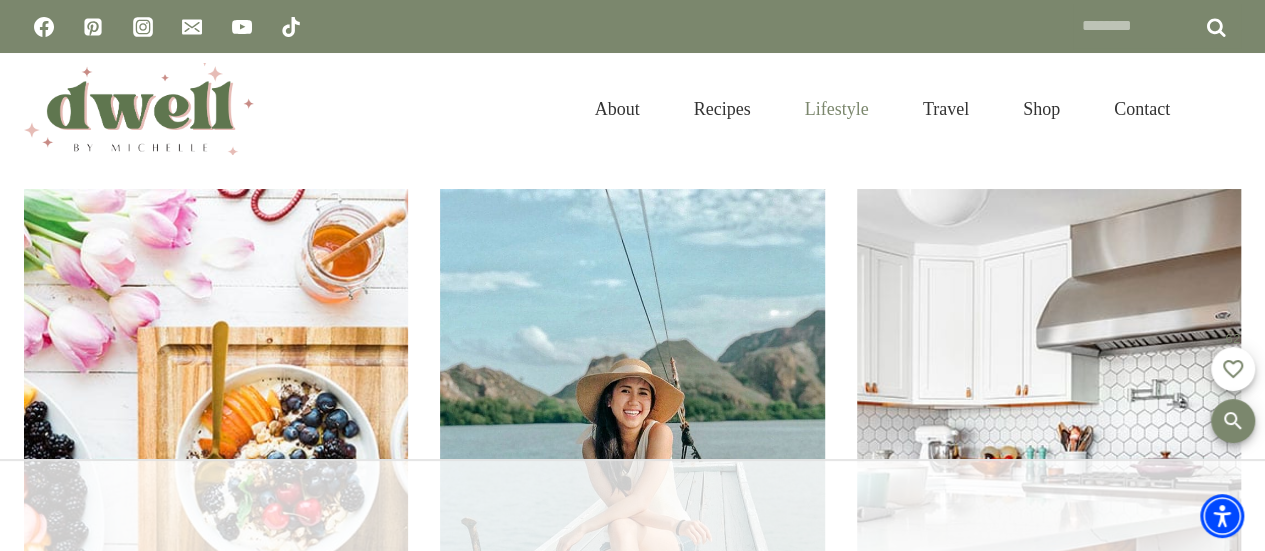 click on "Lifestyle" at bounding box center (837, 109) 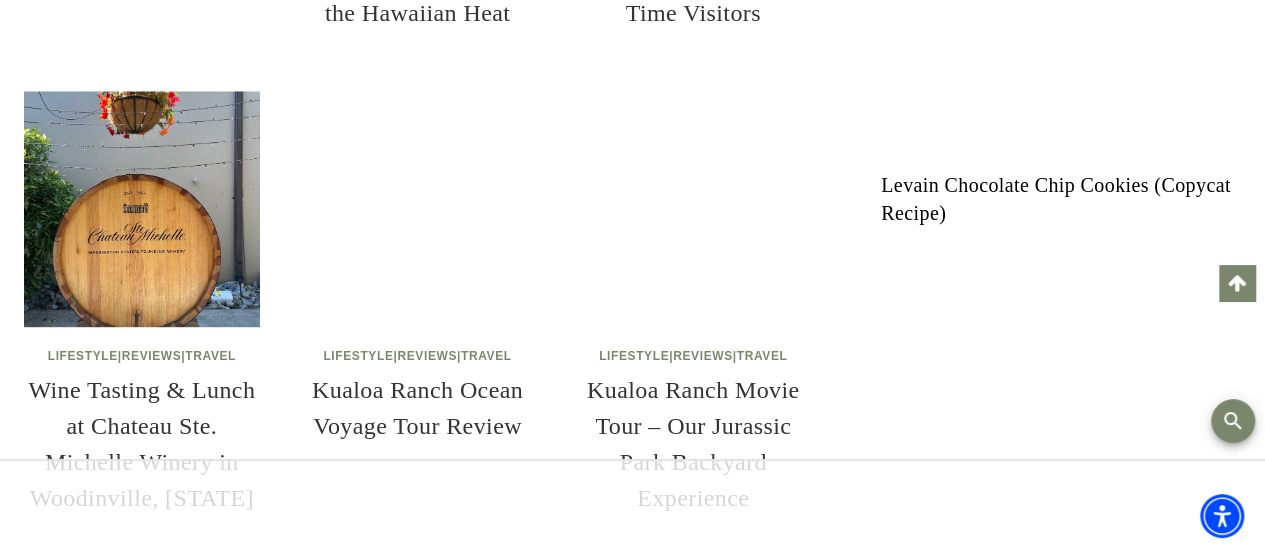 scroll, scrollTop: 1086, scrollLeft: 0, axis: vertical 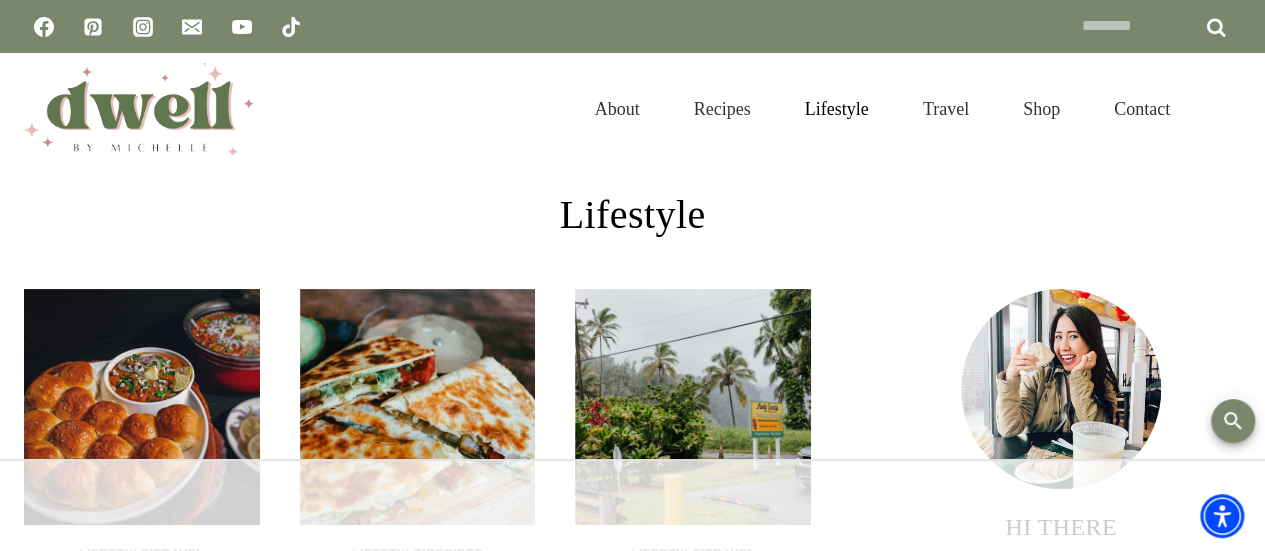 click at bounding box center (139, 109) 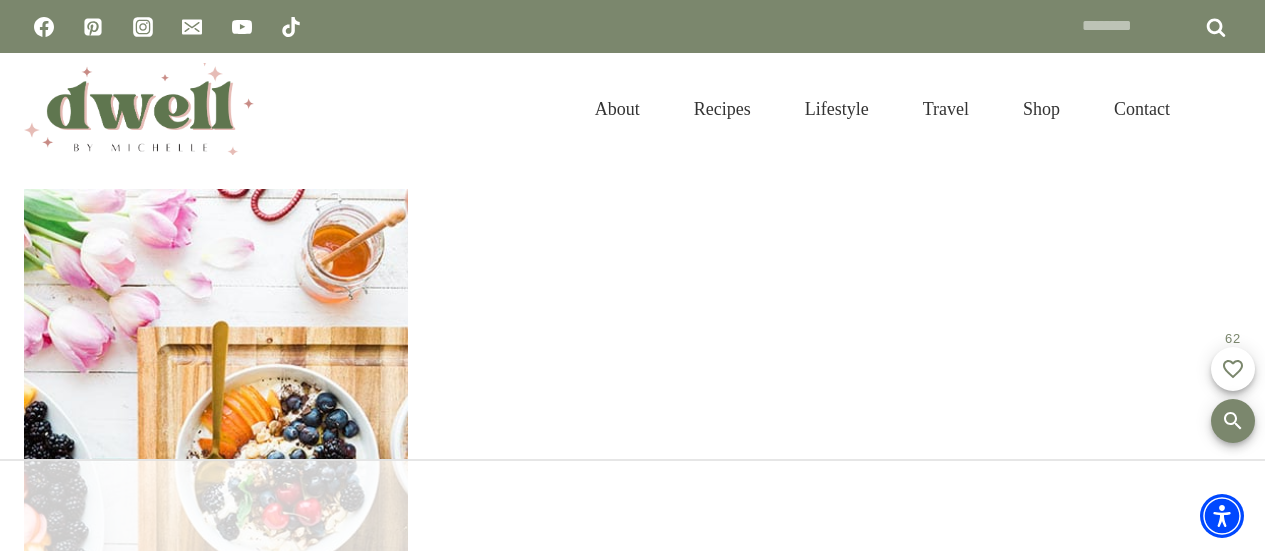 scroll, scrollTop: 0, scrollLeft: 0, axis: both 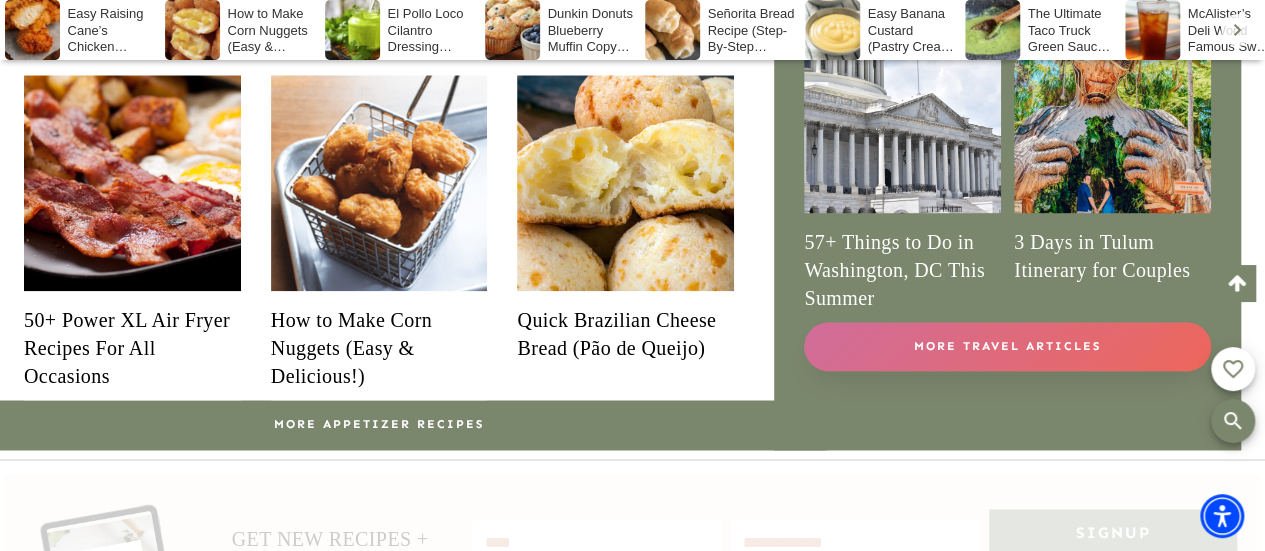 click on "More Travel Articles" at bounding box center [1007, 346] 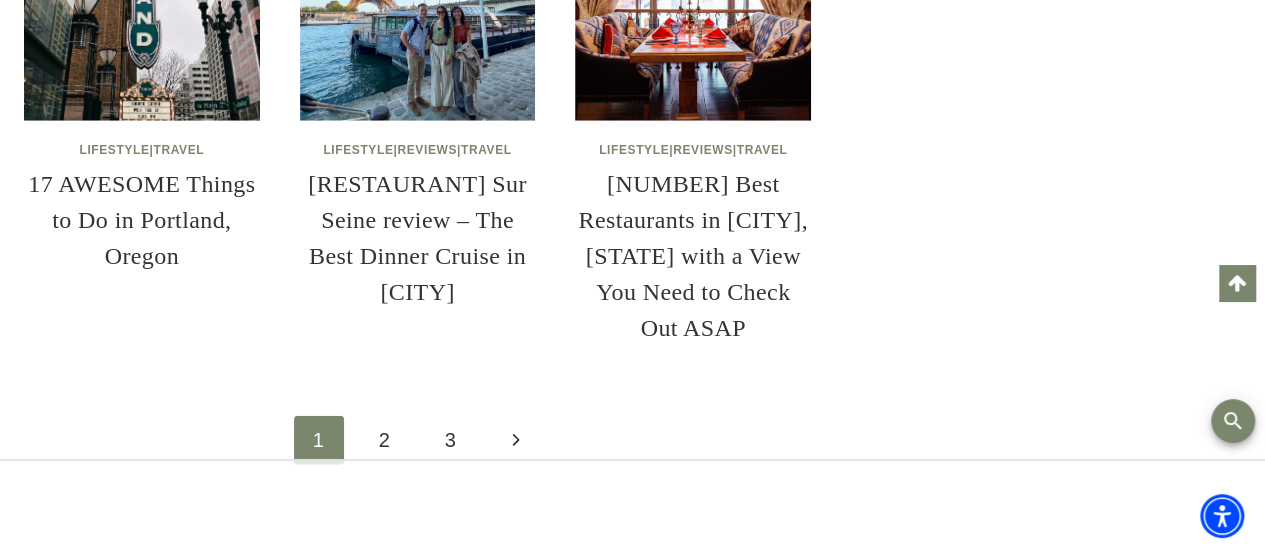 scroll, scrollTop: 2658, scrollLeft: 0, axis: vertical 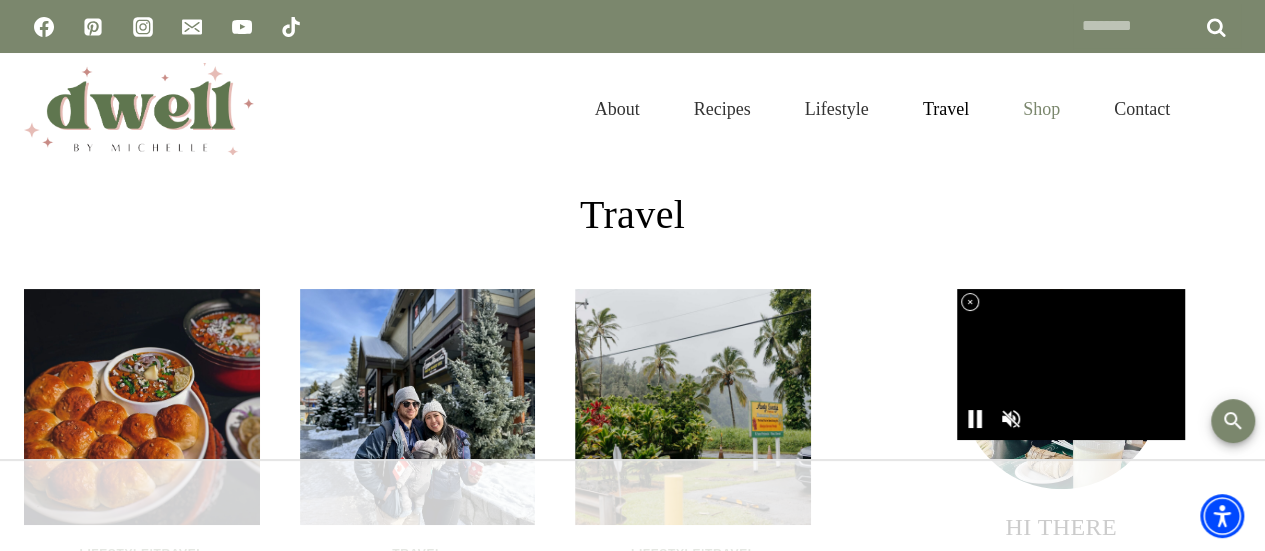 click on "Shop" at bounding box center [1041, 109] 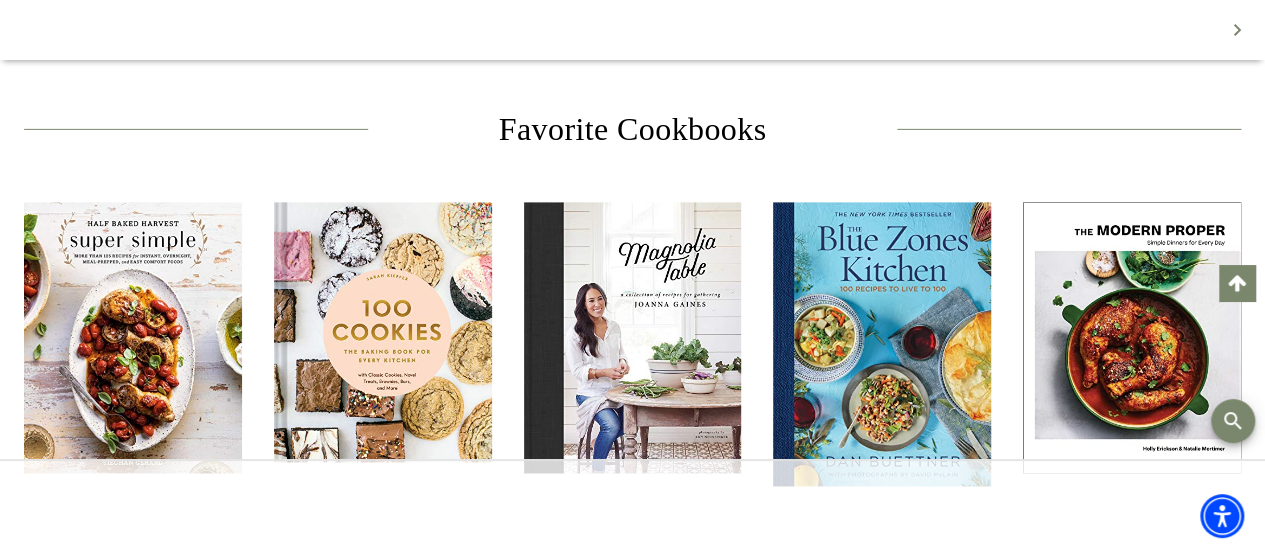 scroll, scrollTop: 1400, scrollLeft: 0, axis: vertical 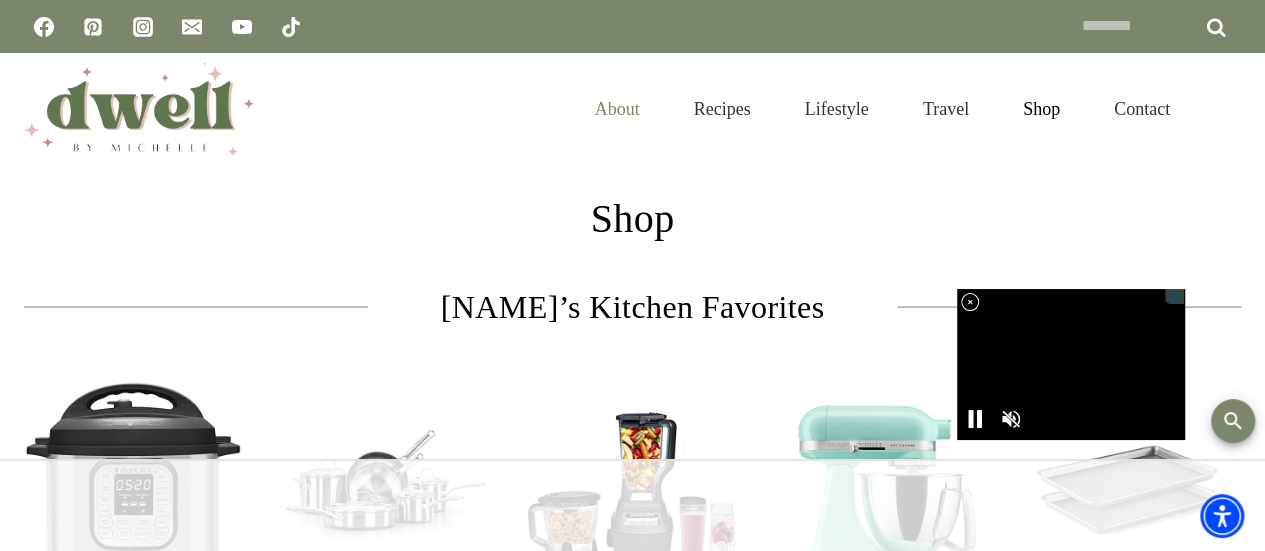 click on "About" at bounding box center (617, 109) 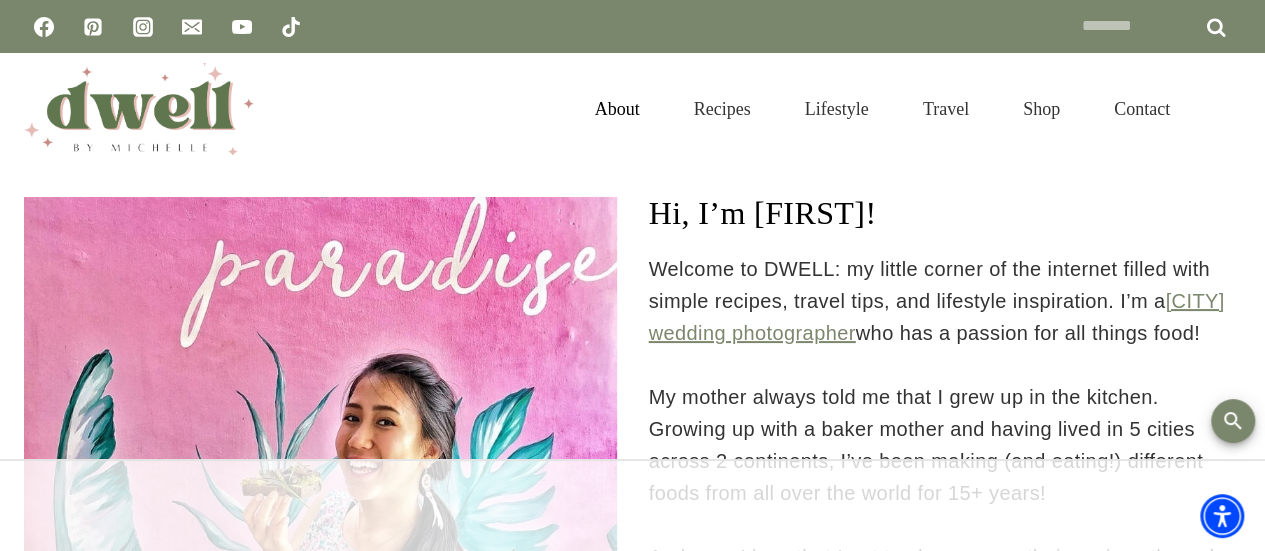 scroll, scrollTop: 0, scrollLeft: 0, axis: both 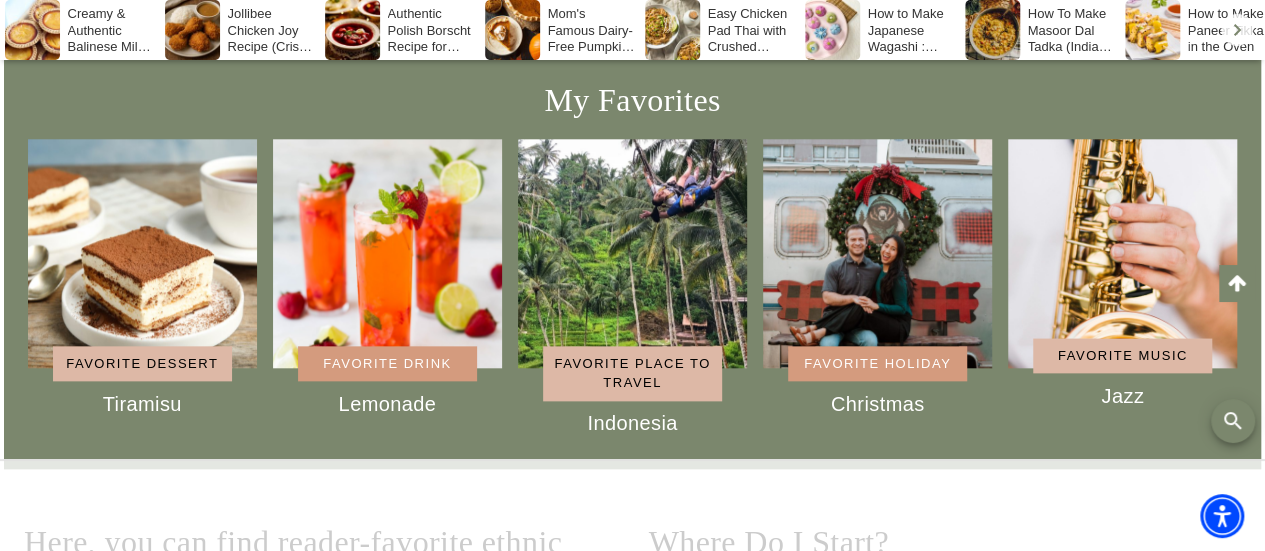 click on "Favorite Holiday" at bounding box center [877, 364] 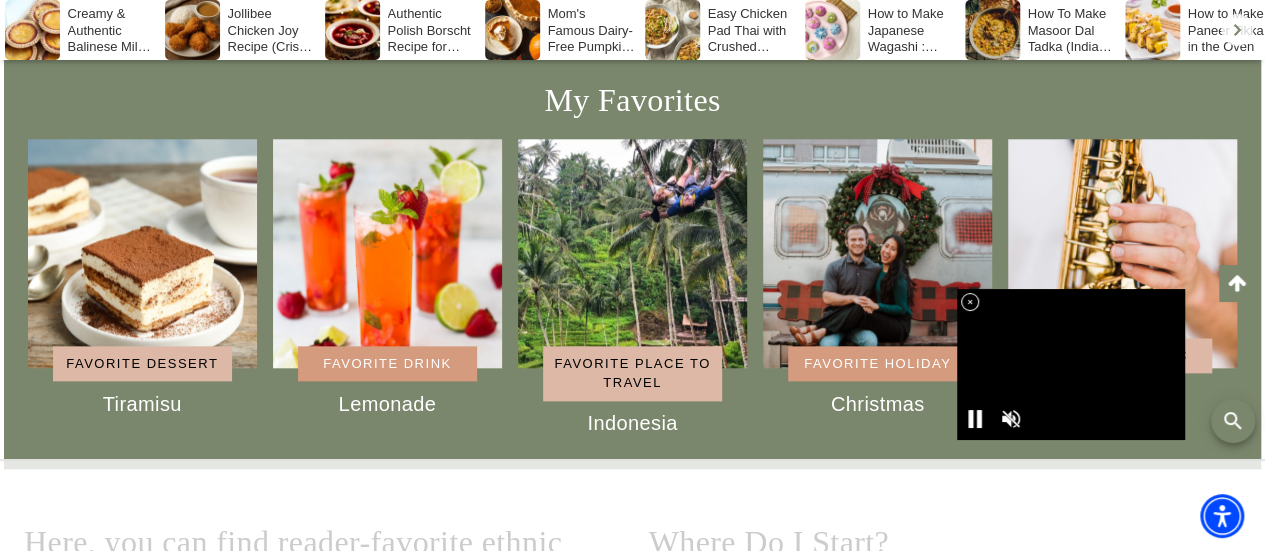 click 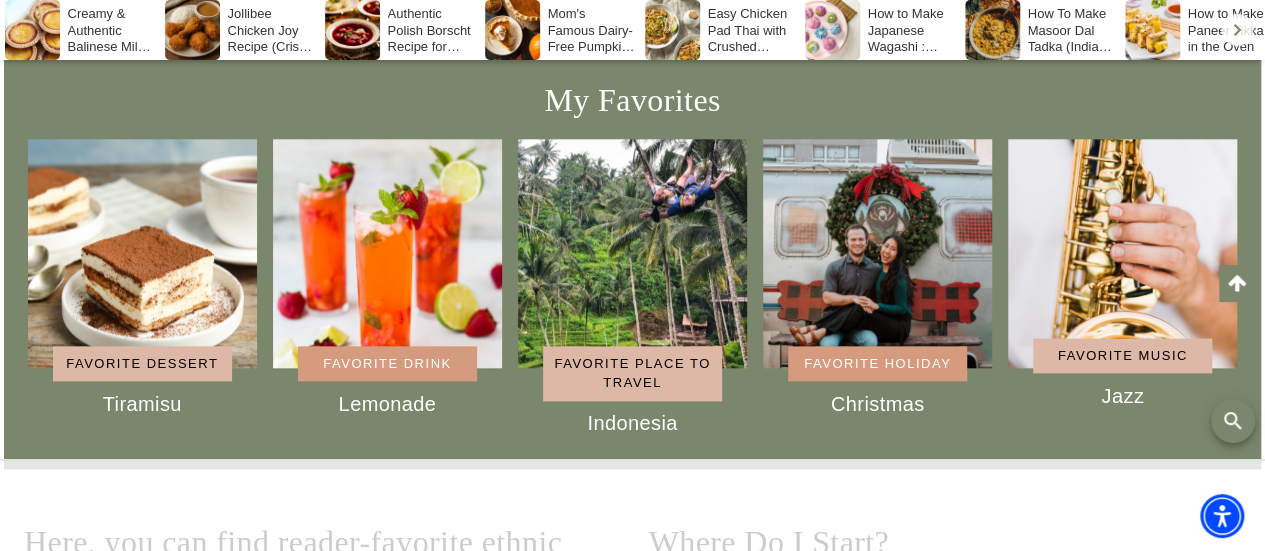 click on "Favorite Holiday" at bounding box center [877, 364] 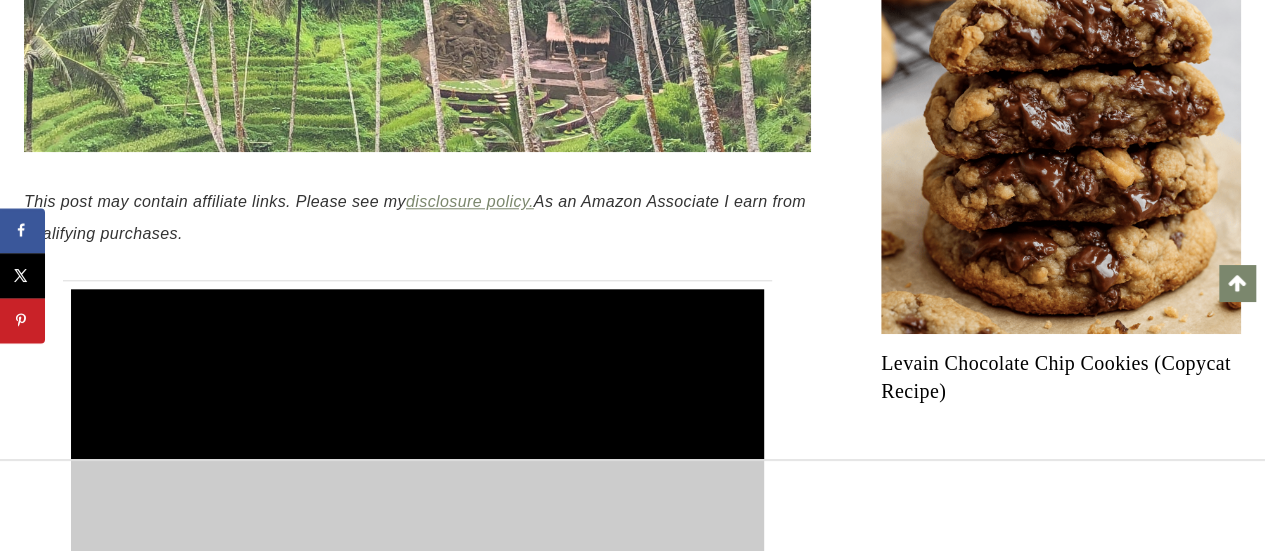 scroll, scrollTop: 0, scrollLeft: 0, axis: both 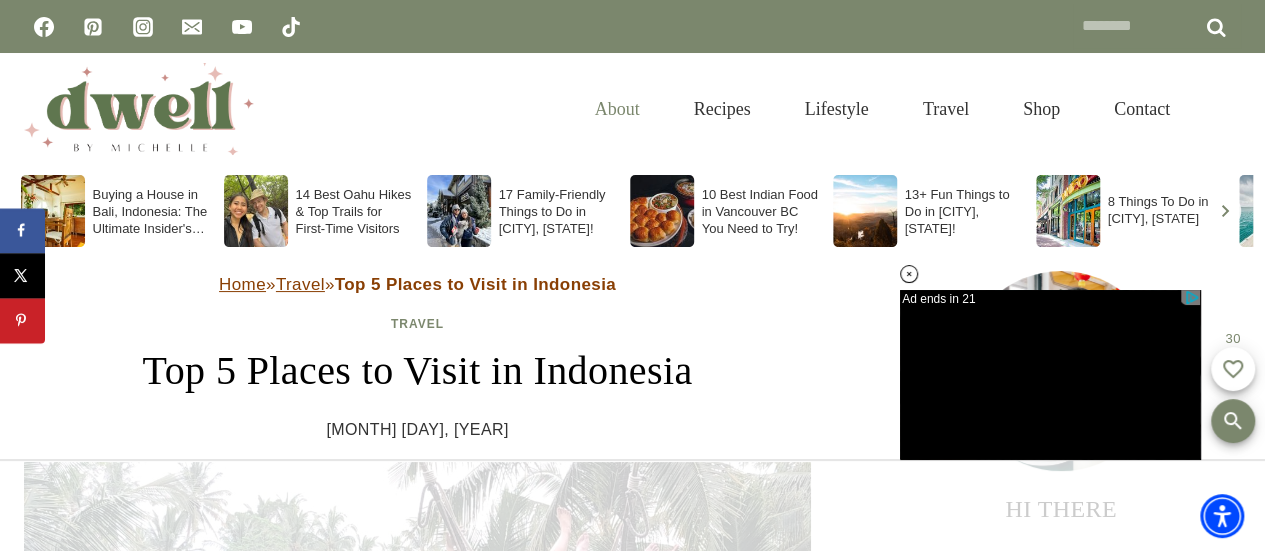 click on "About" at bounding box center [617, 109] 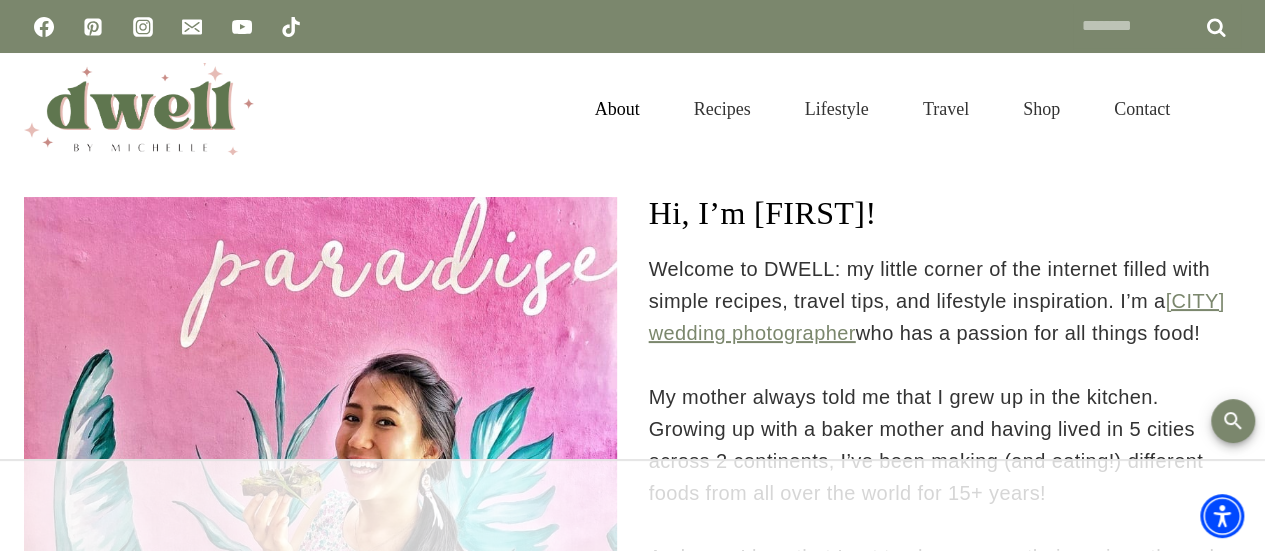 scroll, scrollTop: 0, scrollLeft: 0, axis: both 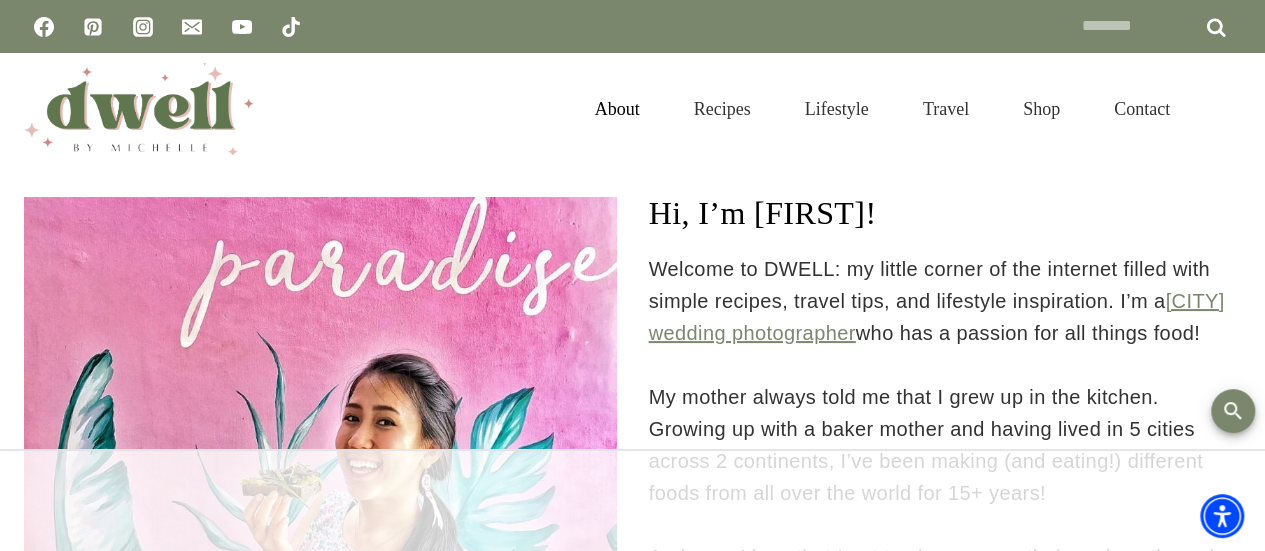 click at bounding box center (139, 109) 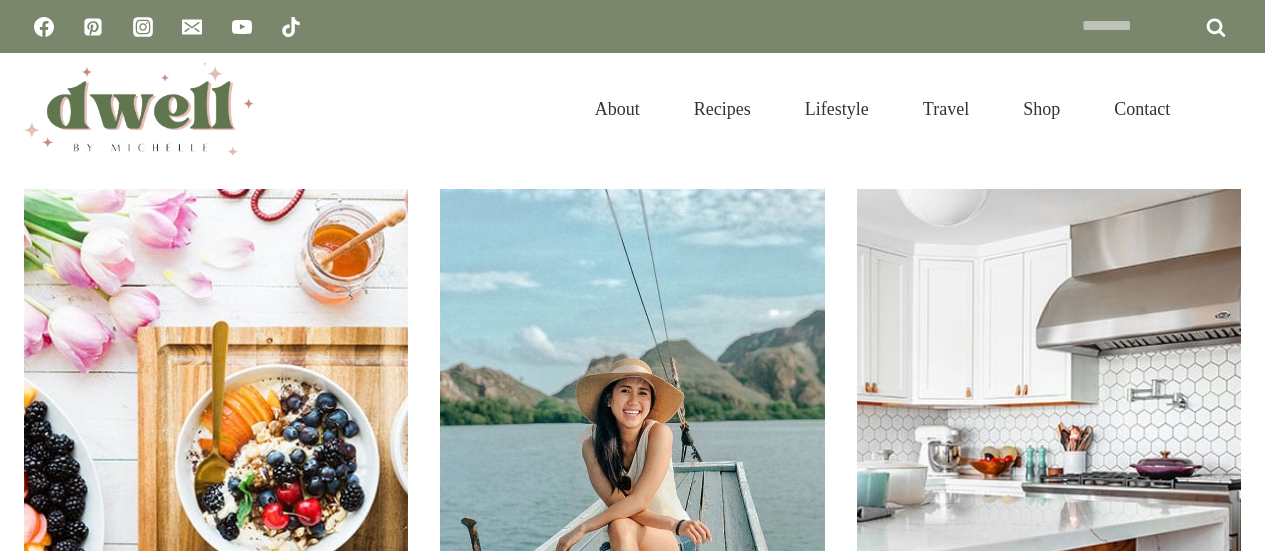 scroll, scrollTop: 0, scrollLeft: 0, axis: both 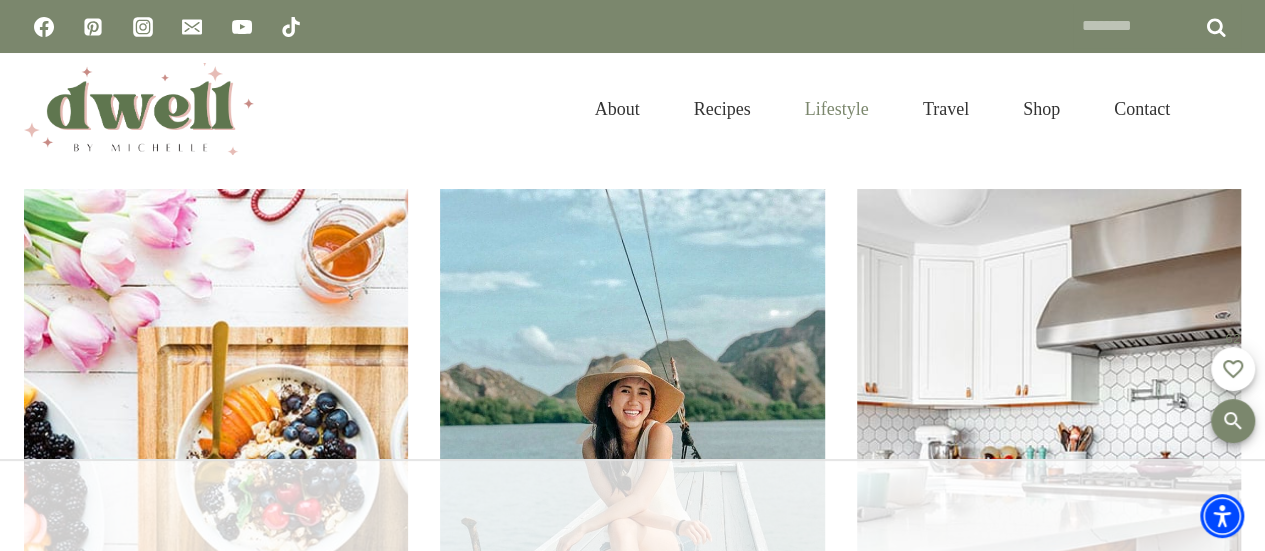 click on "Lifestyle" at bounding box center [837, 109] 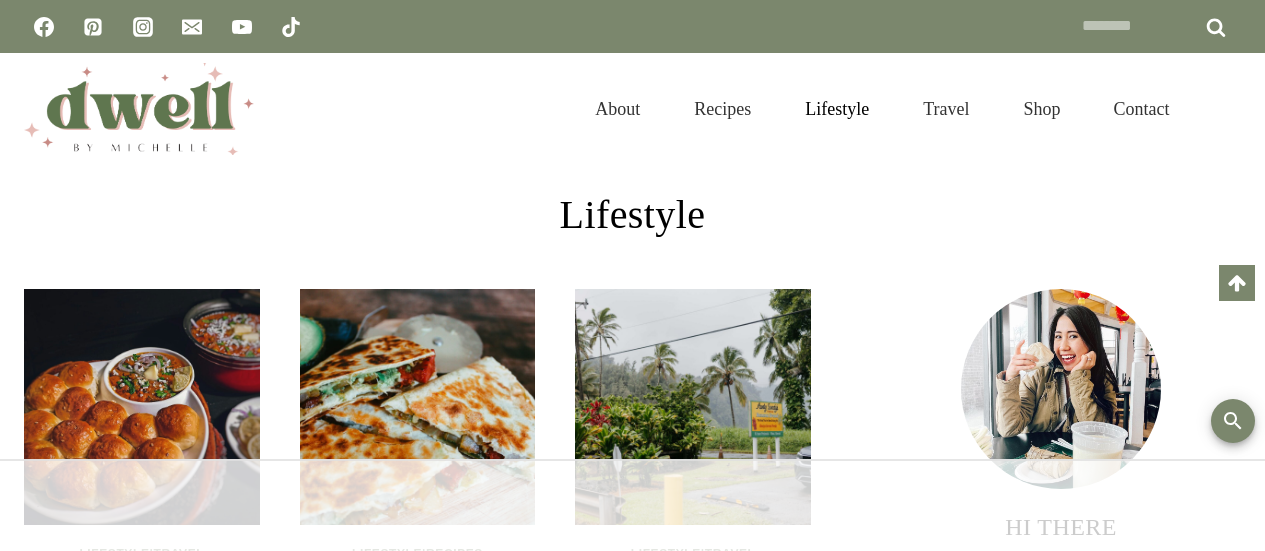 scroll, scrollTop: 400, scrollLeft: 0, axis: vertical 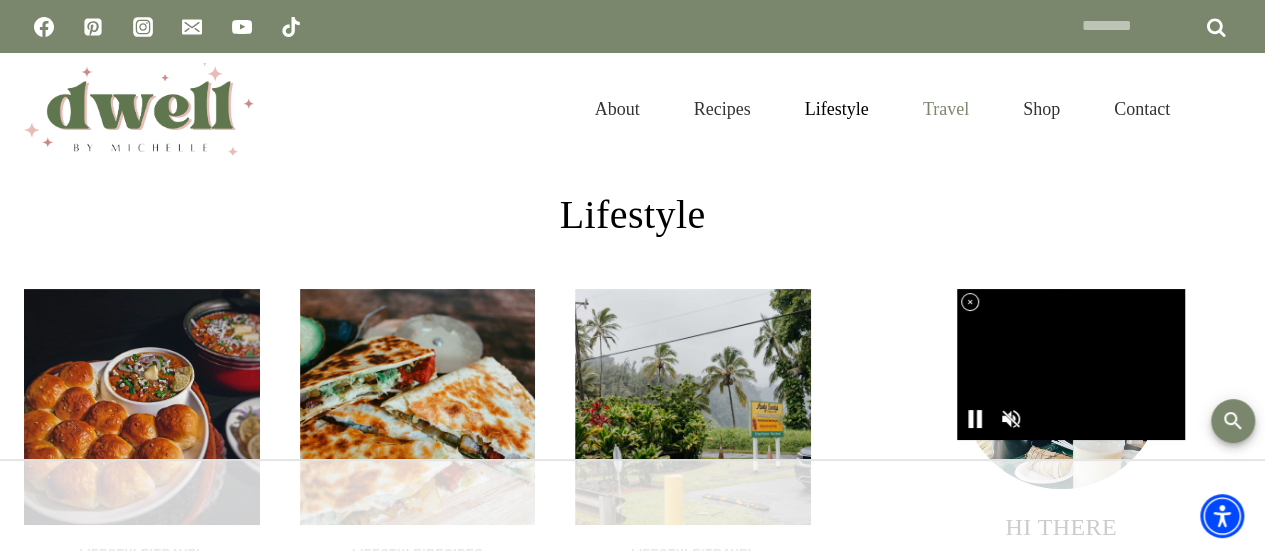 click on "Travel" at bounding box center (946, 109) 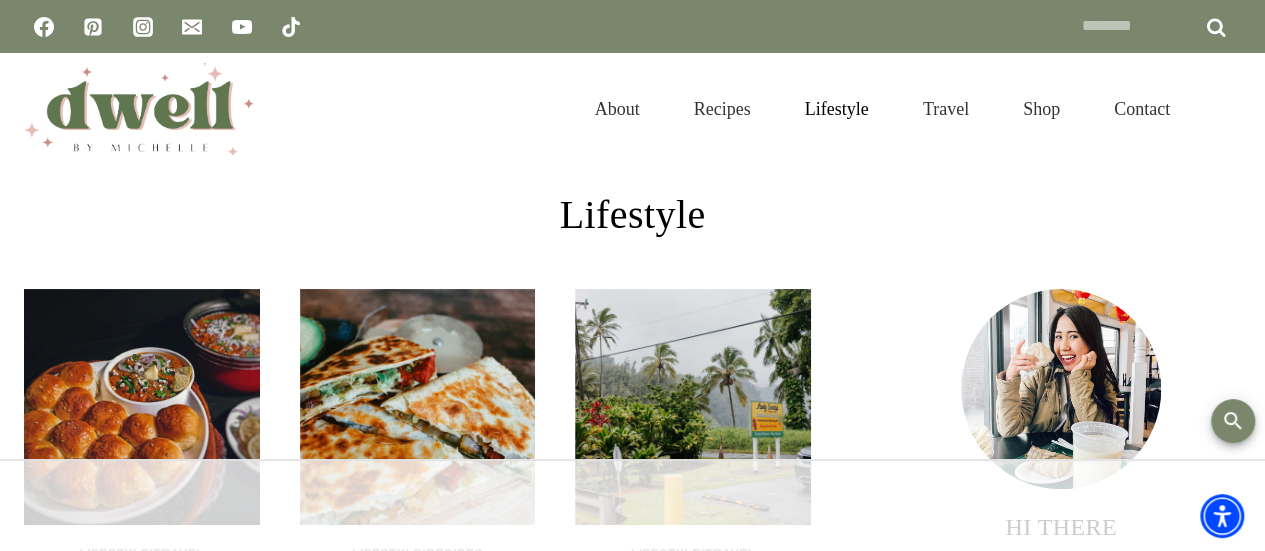 scroll, scrollTop: 0, scrollLeft: 0, axis: both 